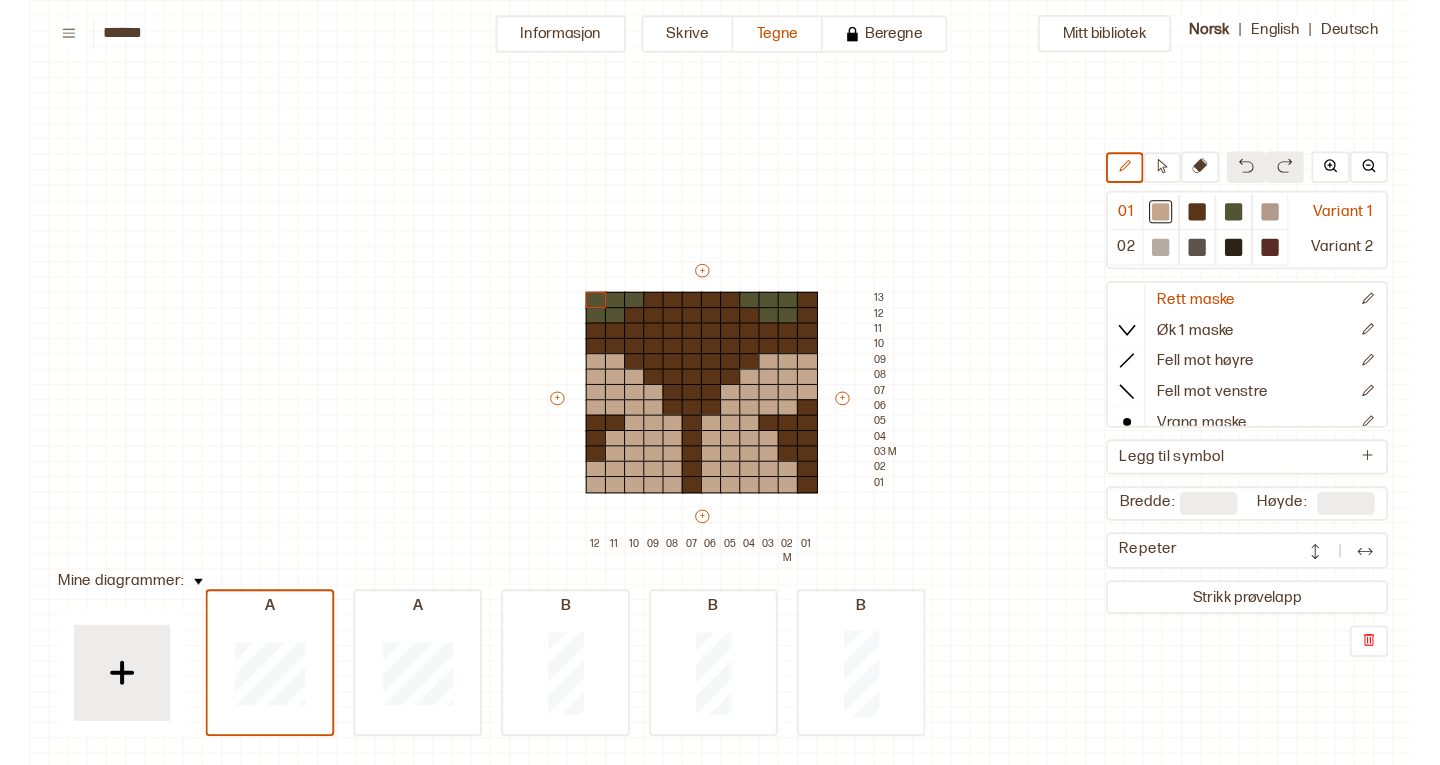 scroll, scrollTop: 0, scrollLeft: 0, axis: both 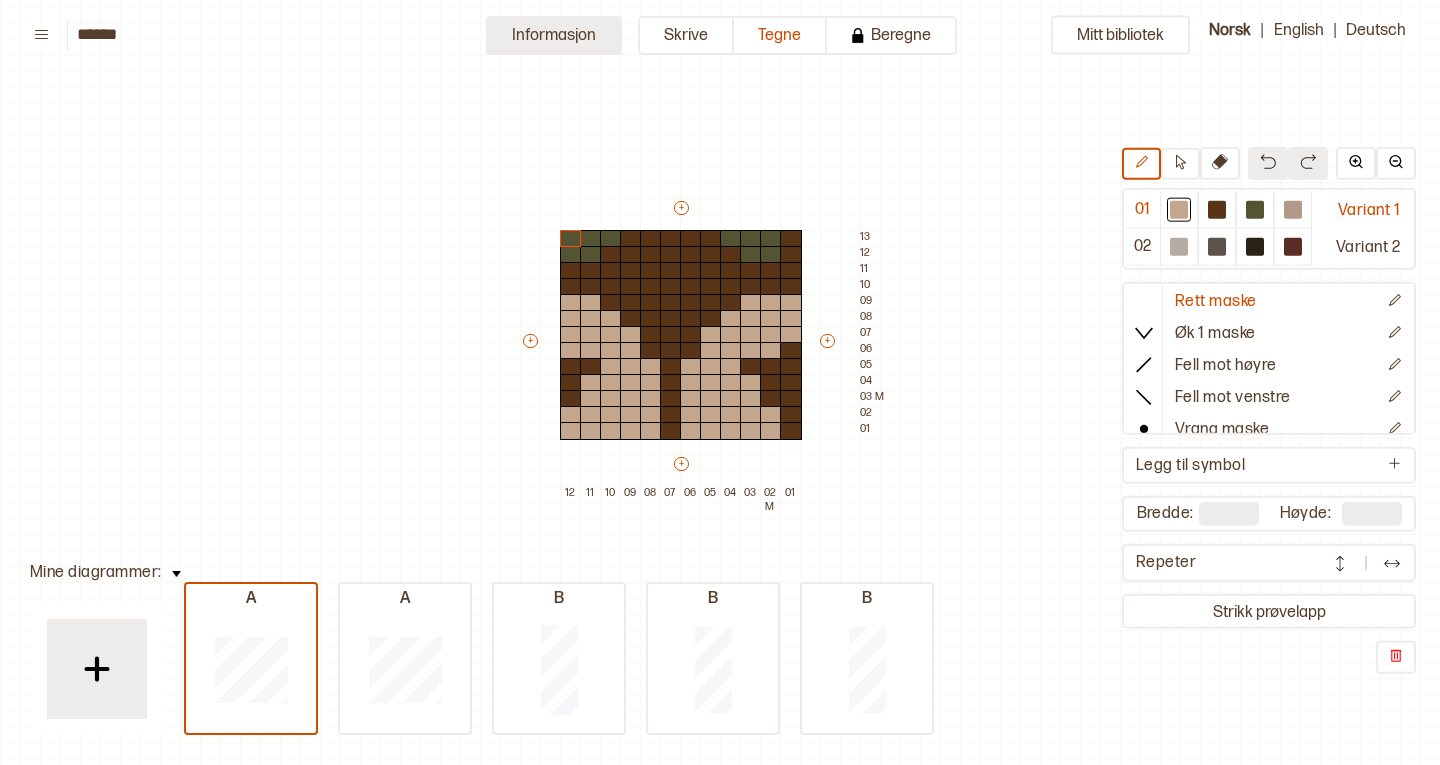 click on "Informasjon" at bounding box center [554, 35] 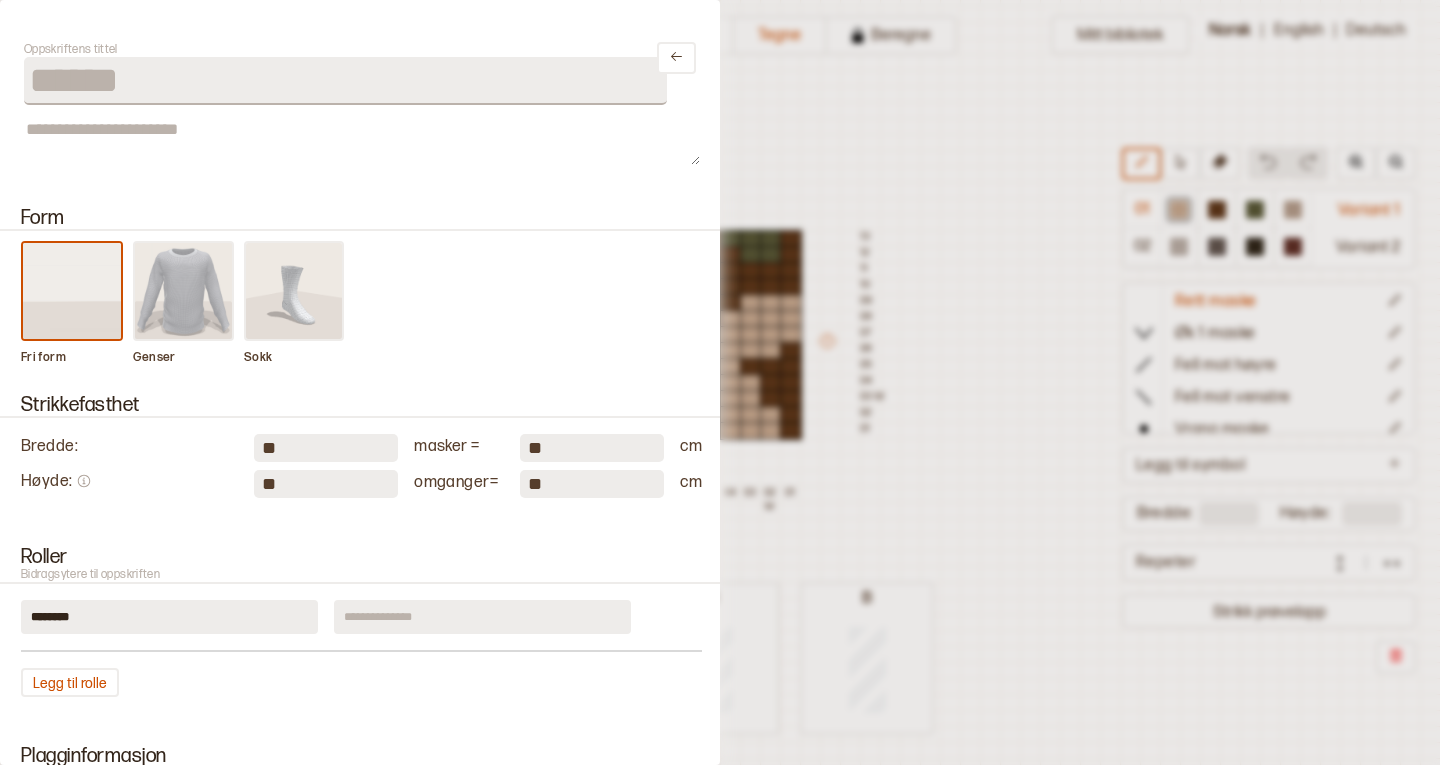 click at bounding box center [184, 291] 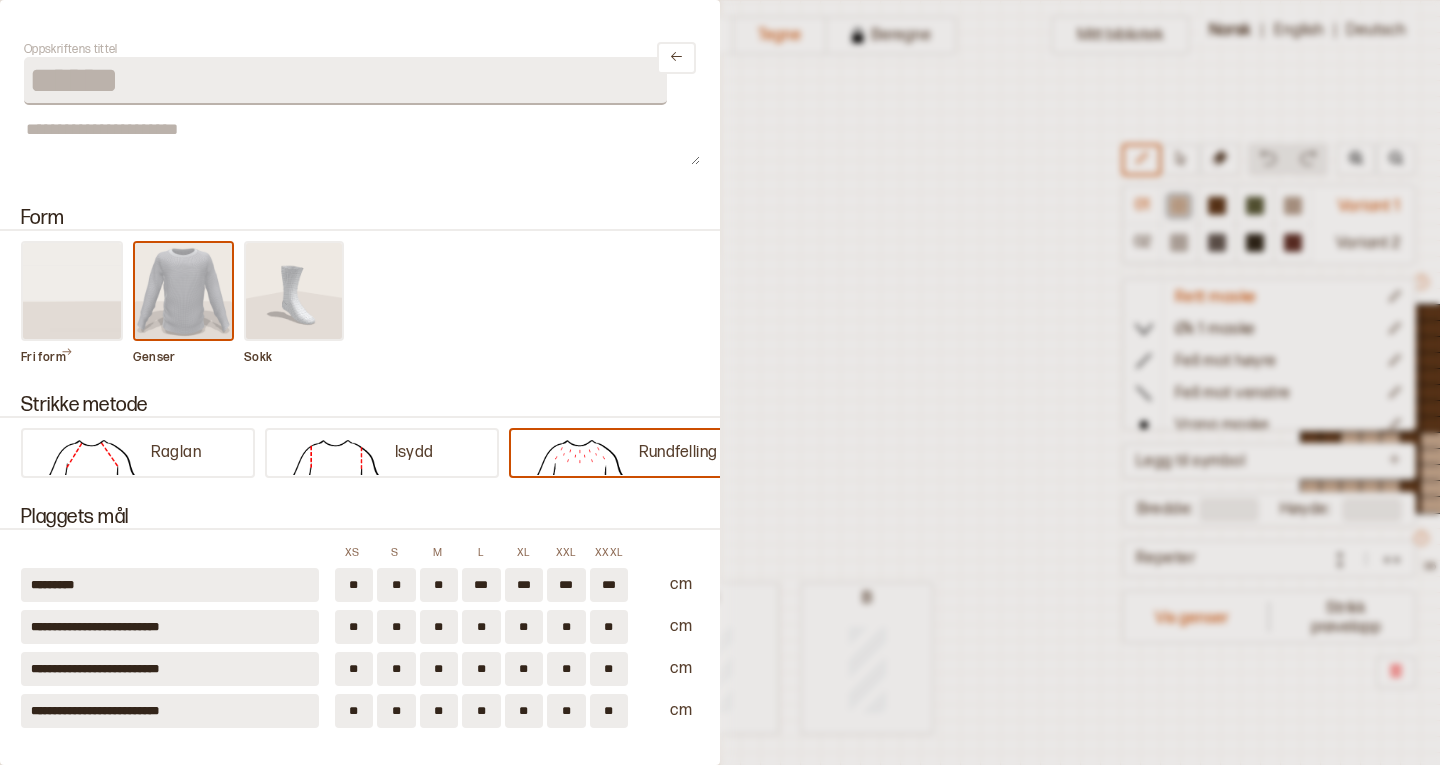 click at bounding box center (720, 382) 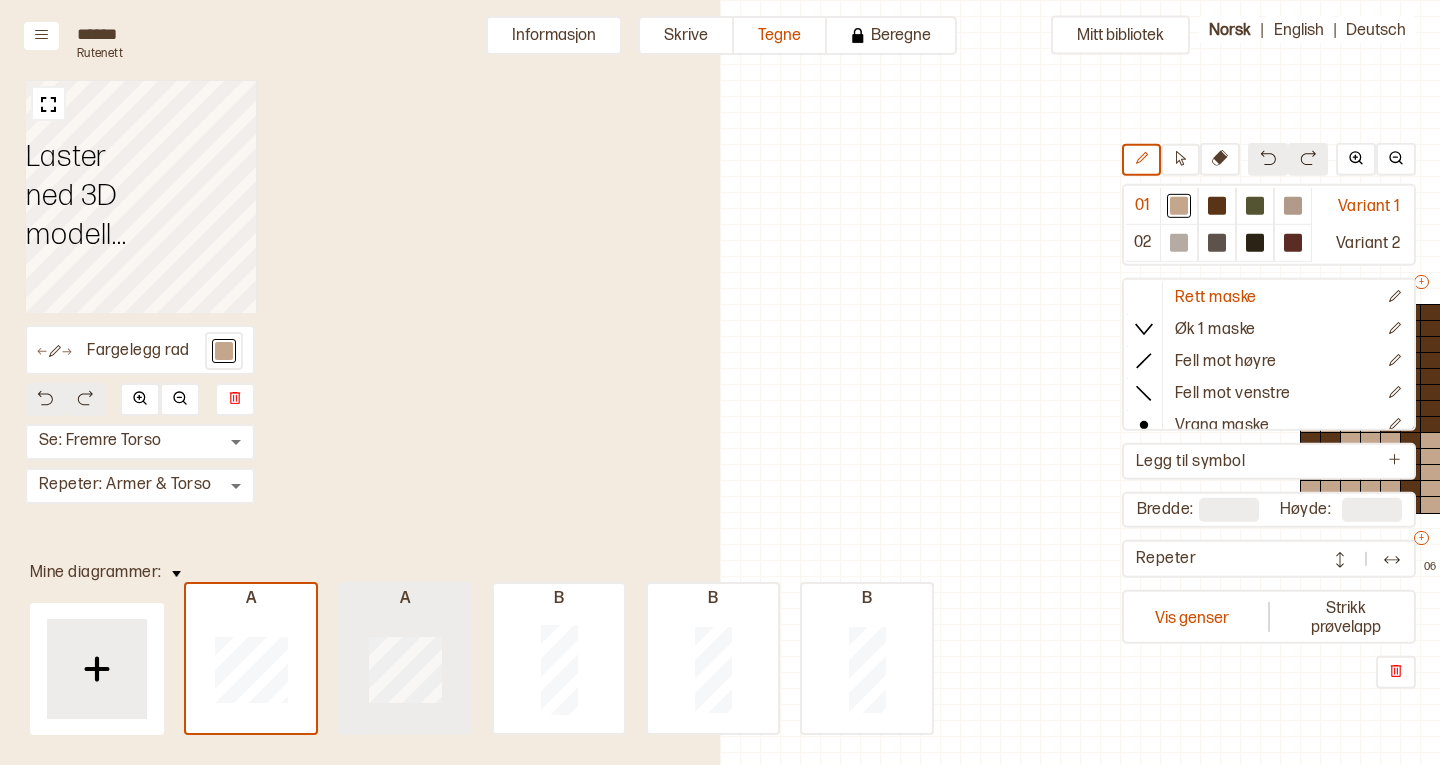 scroll, scrollTop: 42, scrollLeft: 540, axis: both 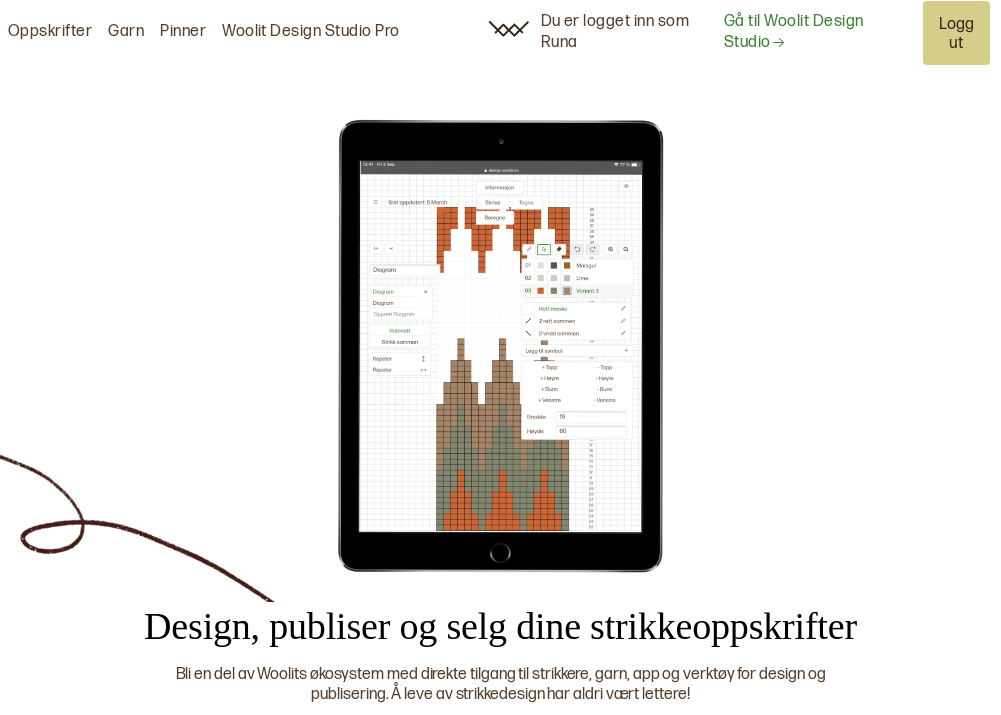 drag, startPoint x: 0, startPoint y: 0, endPoint x: 752, endPoint y: 21, distance: 752.29315 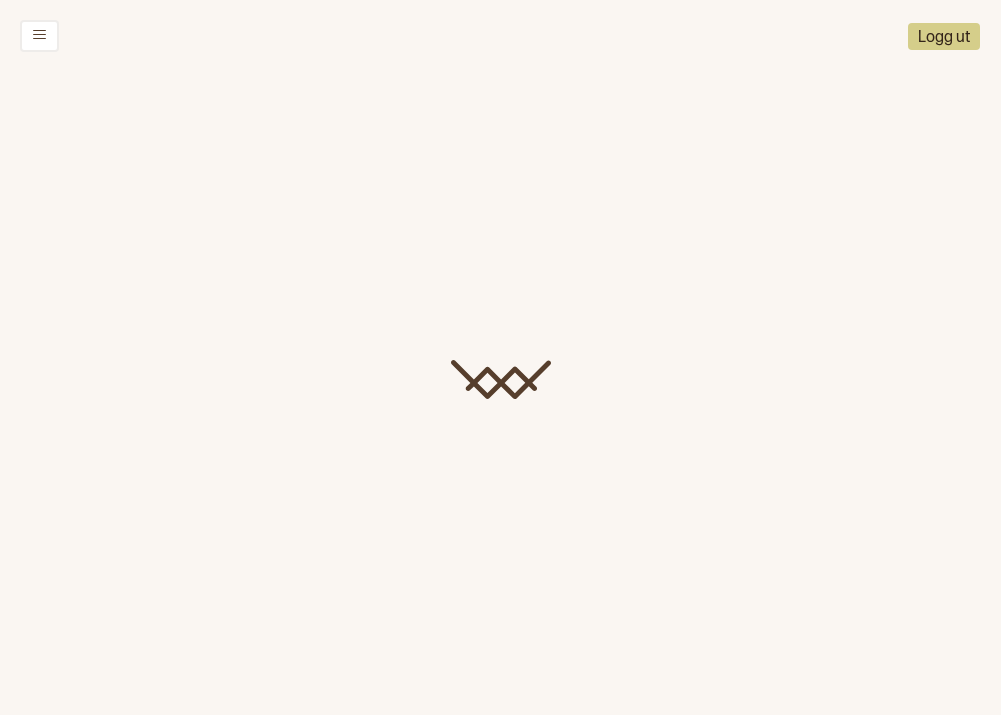scroll, scrollTop: 0, scrollLeft: 0, axis: both 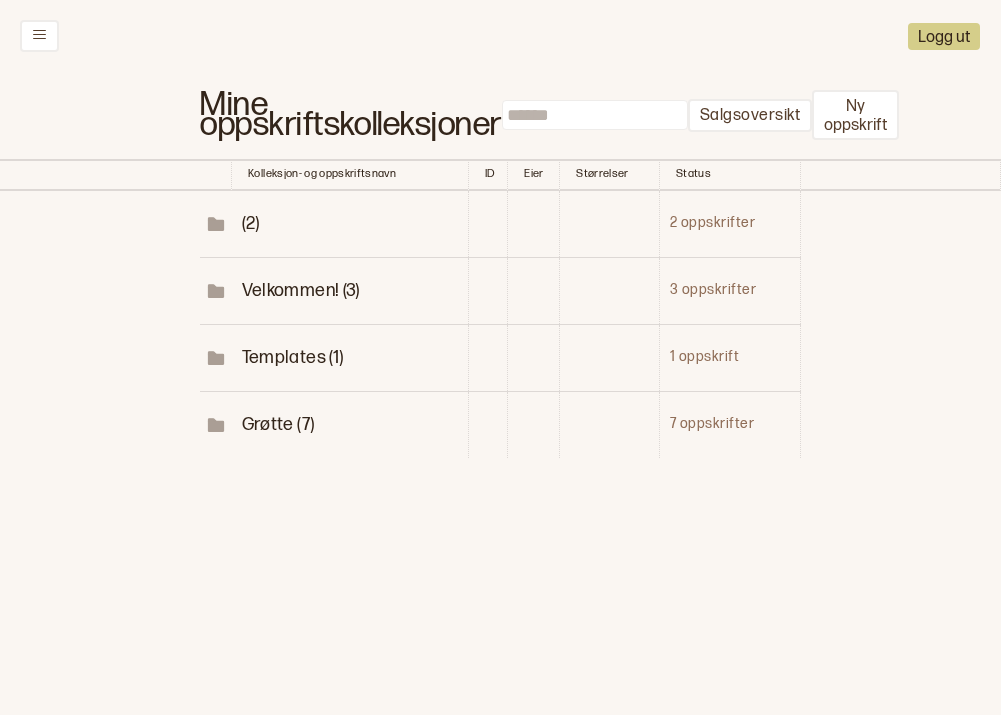 click on "Grøtte (7)" at bounding box center [251, 223] 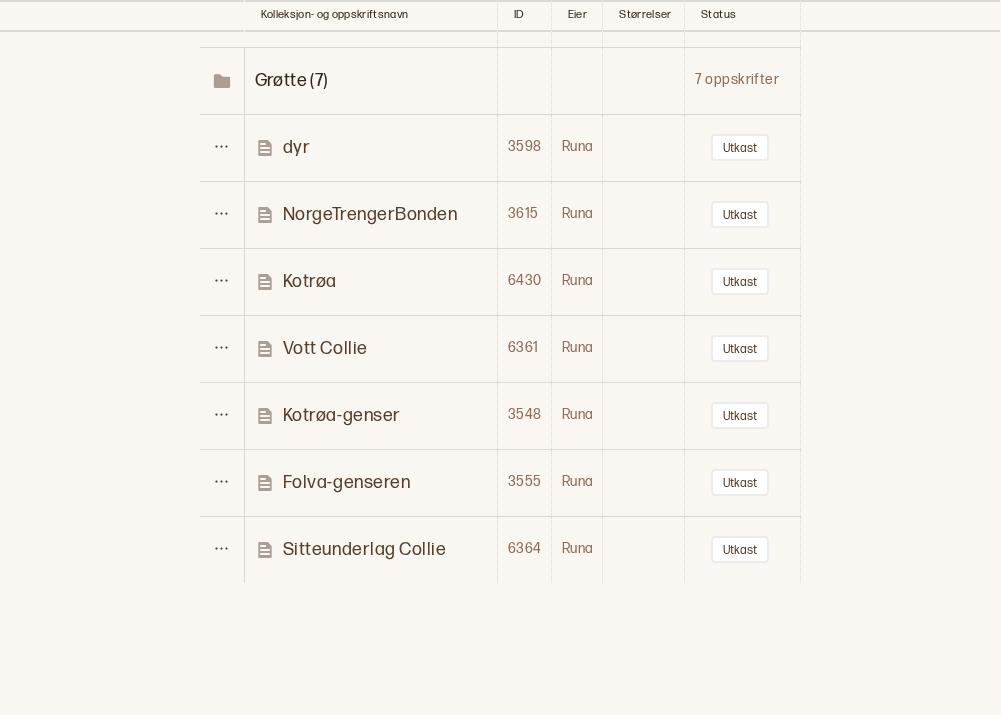 scroll, scrollTop: 350, scrollLeft: 0, axis: vertical 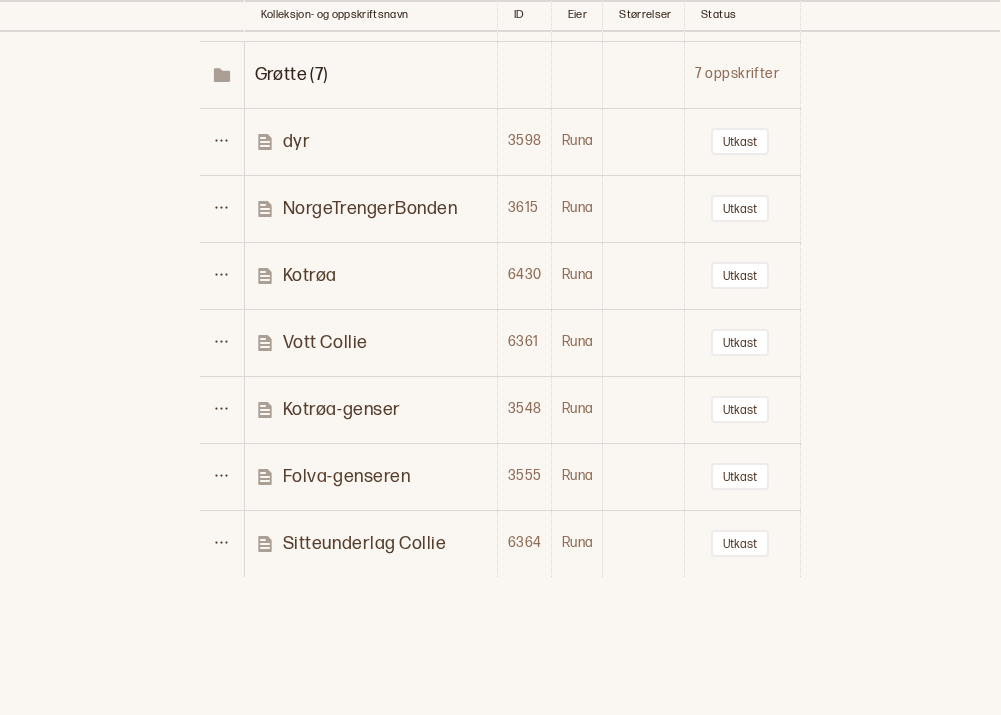 click on "Kotrøa" at bounding box center (310, 275) 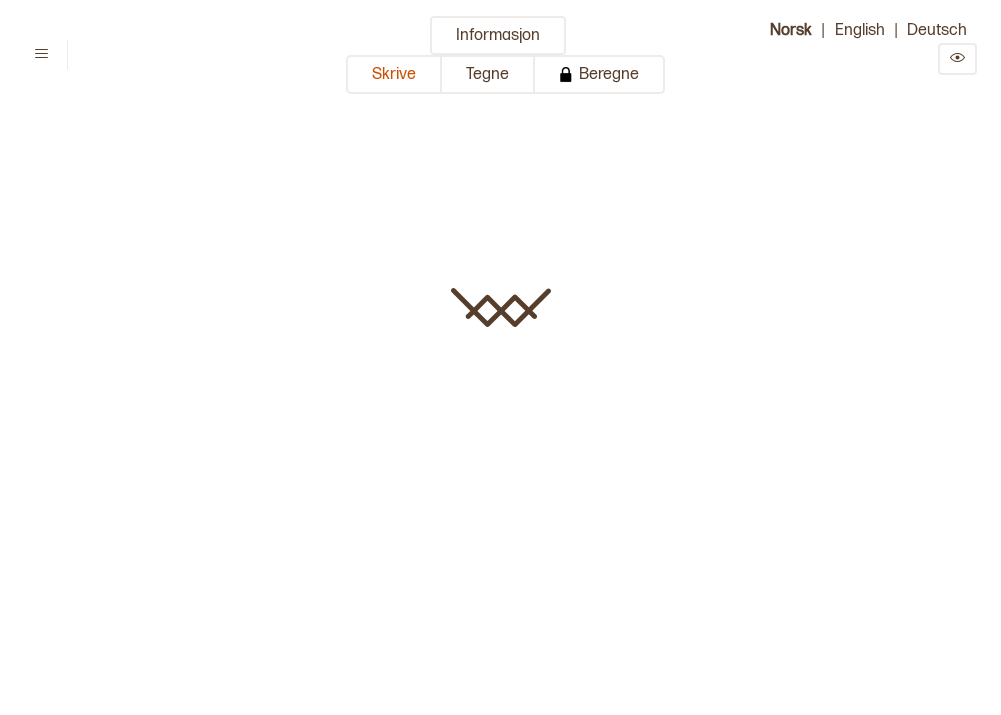 scroll, scrollTop: 0, scrollLeft: 0, axis: both 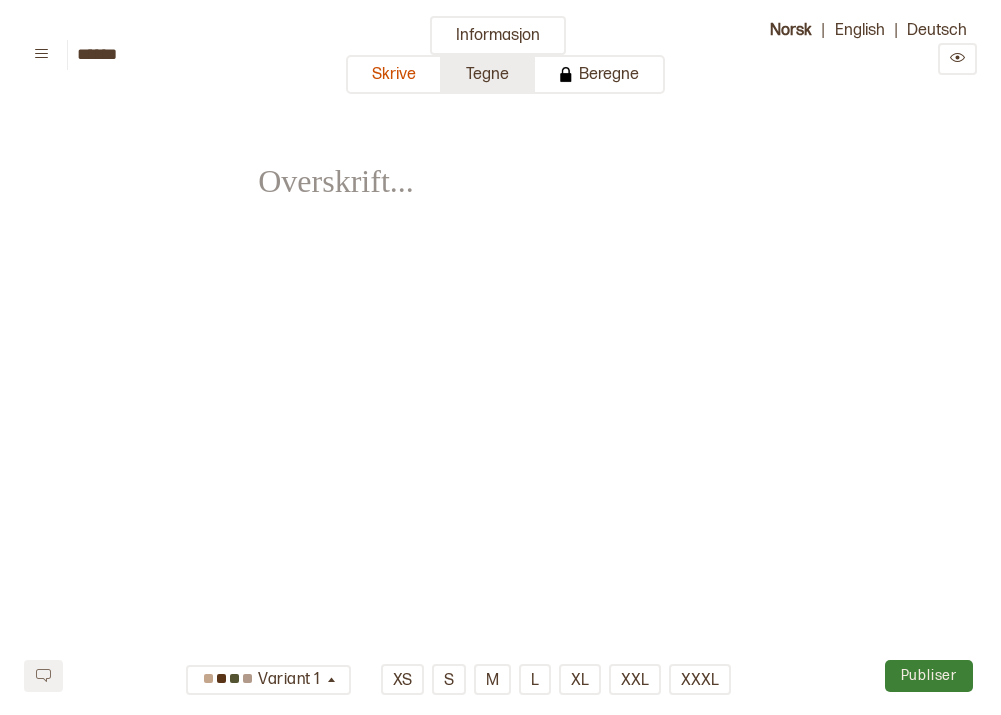 click on "Tegne" at bounding box center (488, 74) 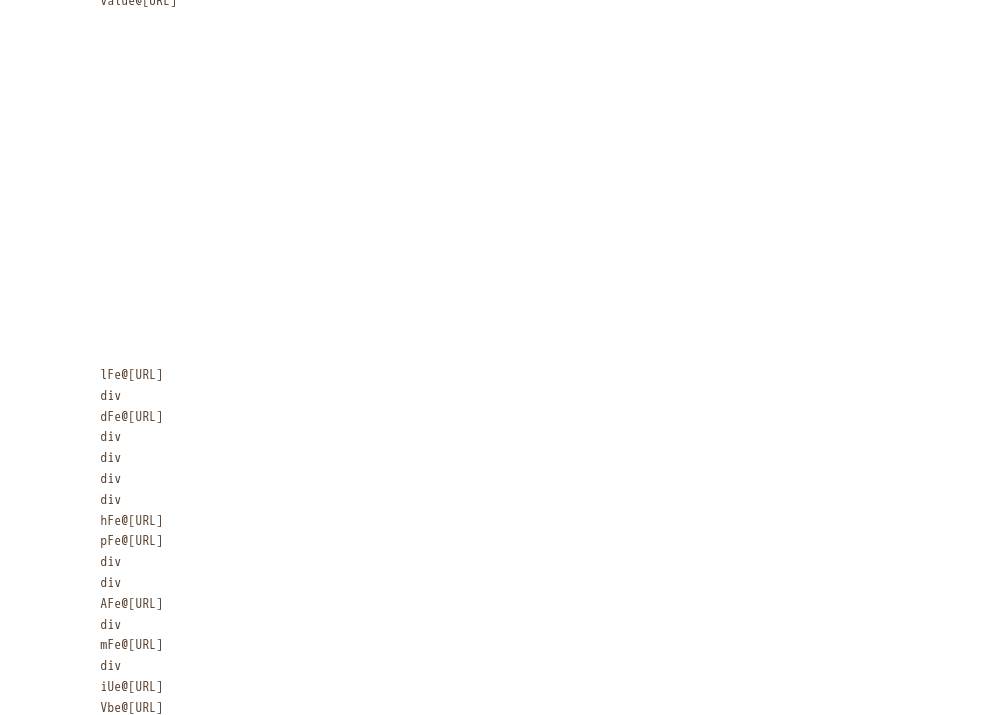 scroll, scrollTop: 0, scrollLeft: 0, axis: both 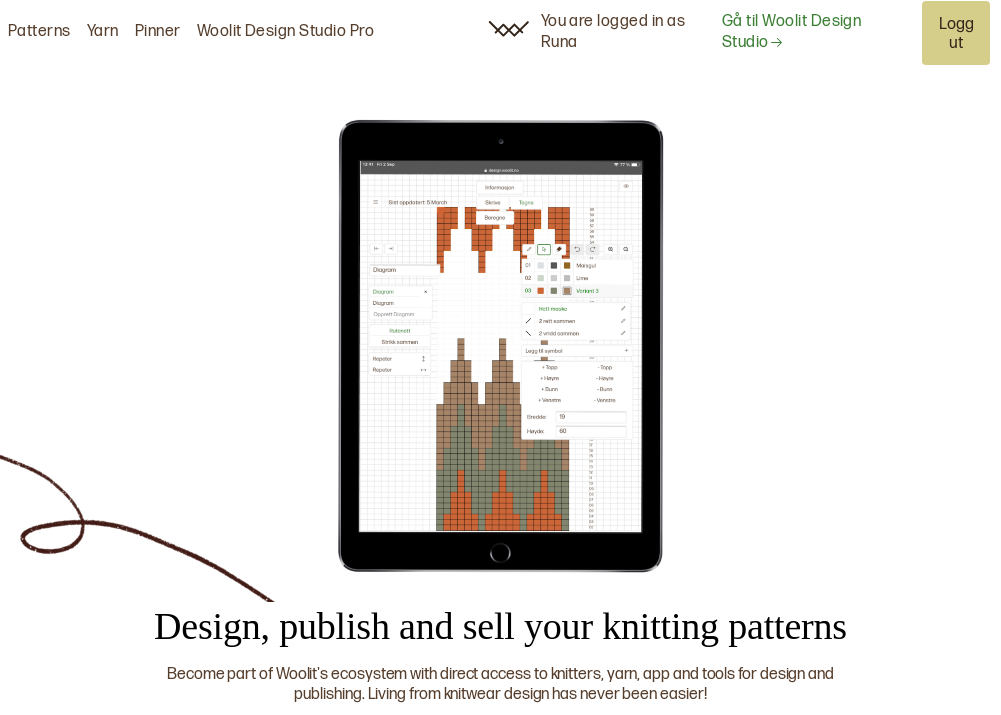 click on "Gå til Woolit Design Studio" at bounding box center [816, 33] 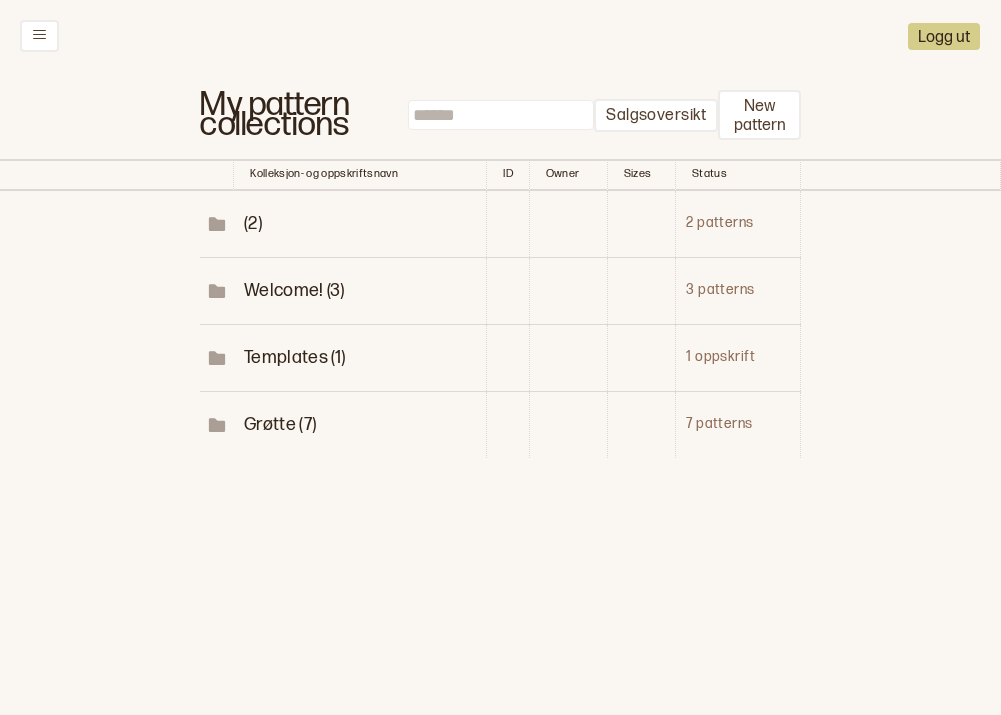 click on "Grøtte (7)" at bounding box center (253, 223) 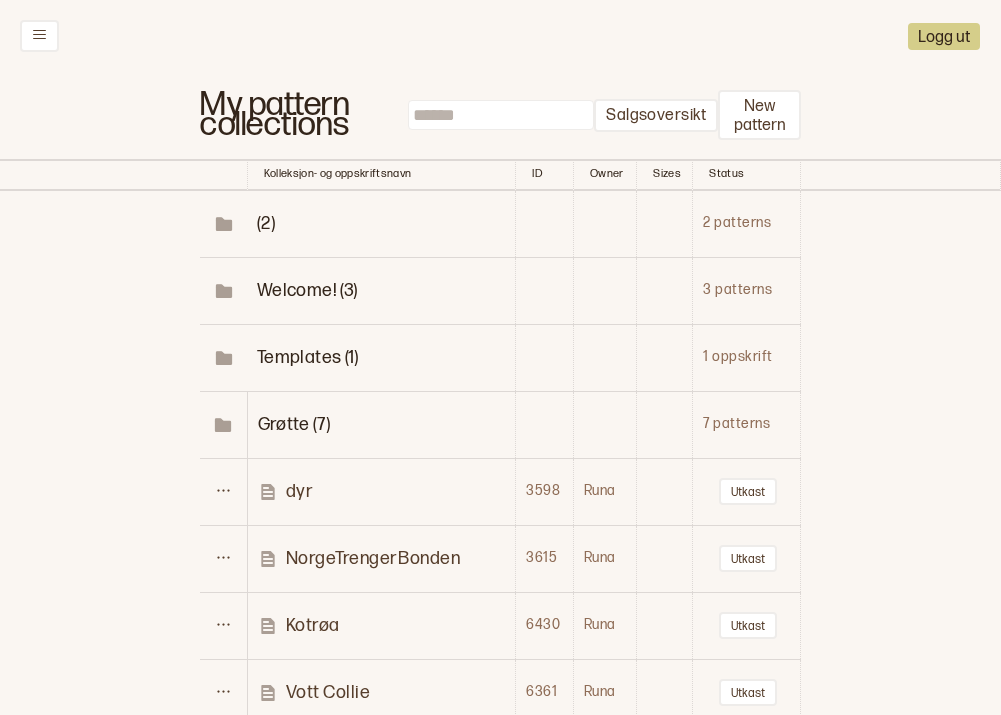 click on "Kotrøa" at bounding box center [313, 625] 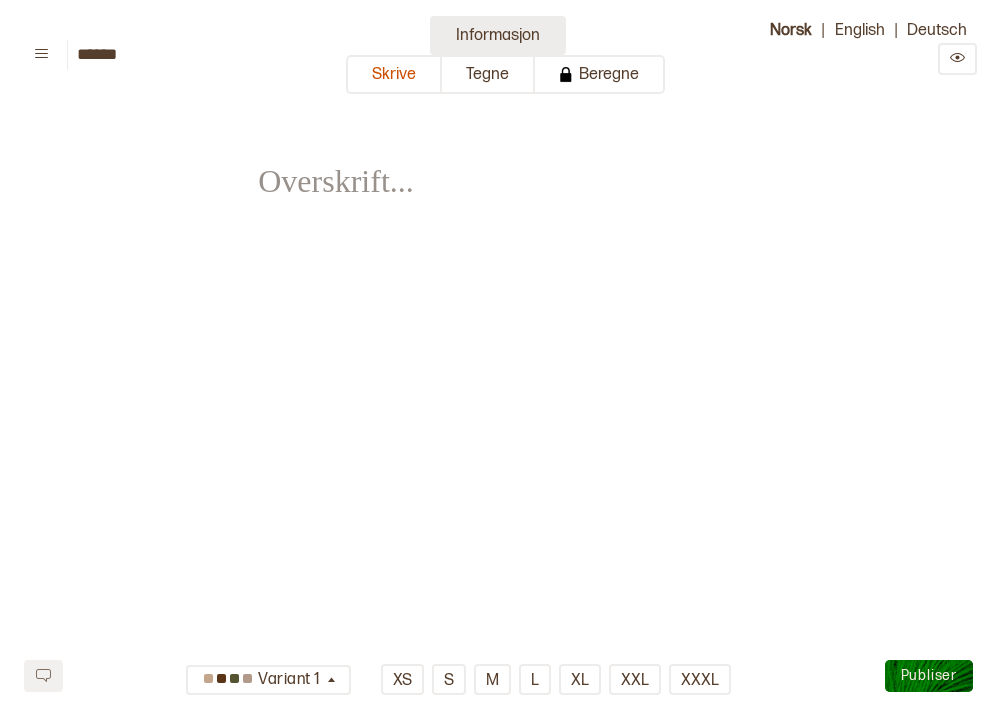 click on "Informasjon" at bounding box center (498, 35) 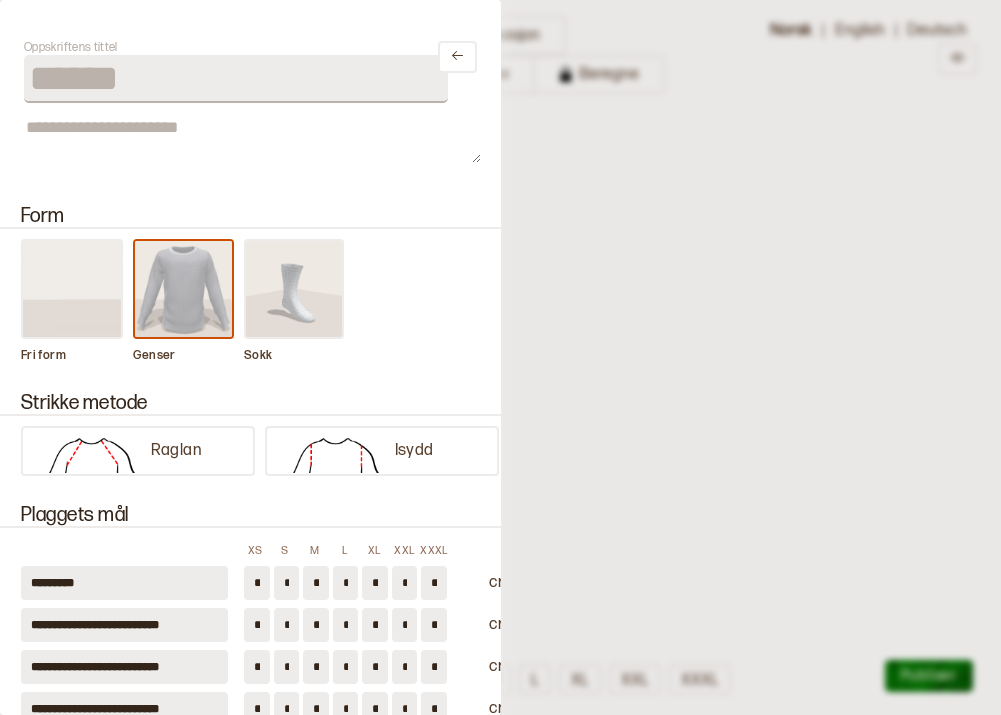 click at bounding box center [72, 289] 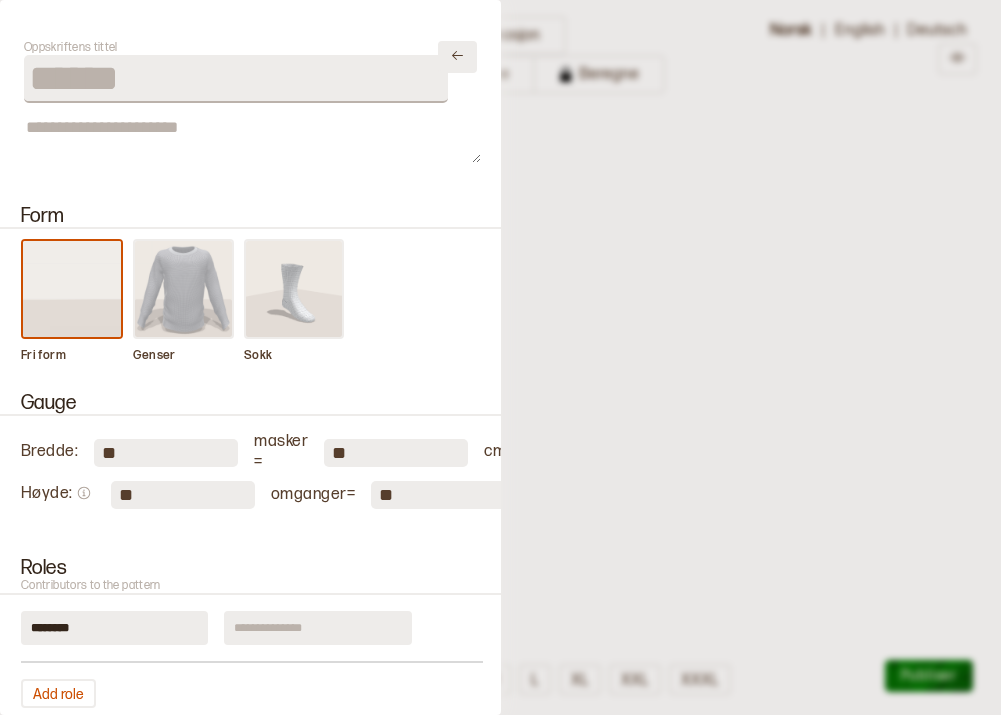 click at bounding box center (457, 55) 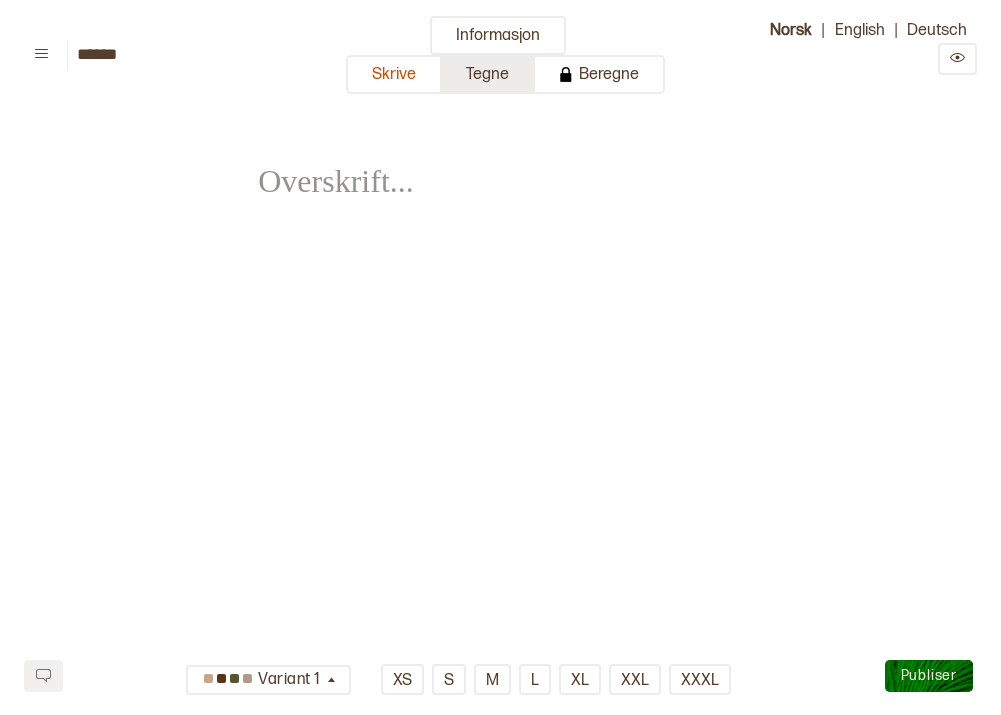 click on "Tegne" at bounding box center (488, 74) 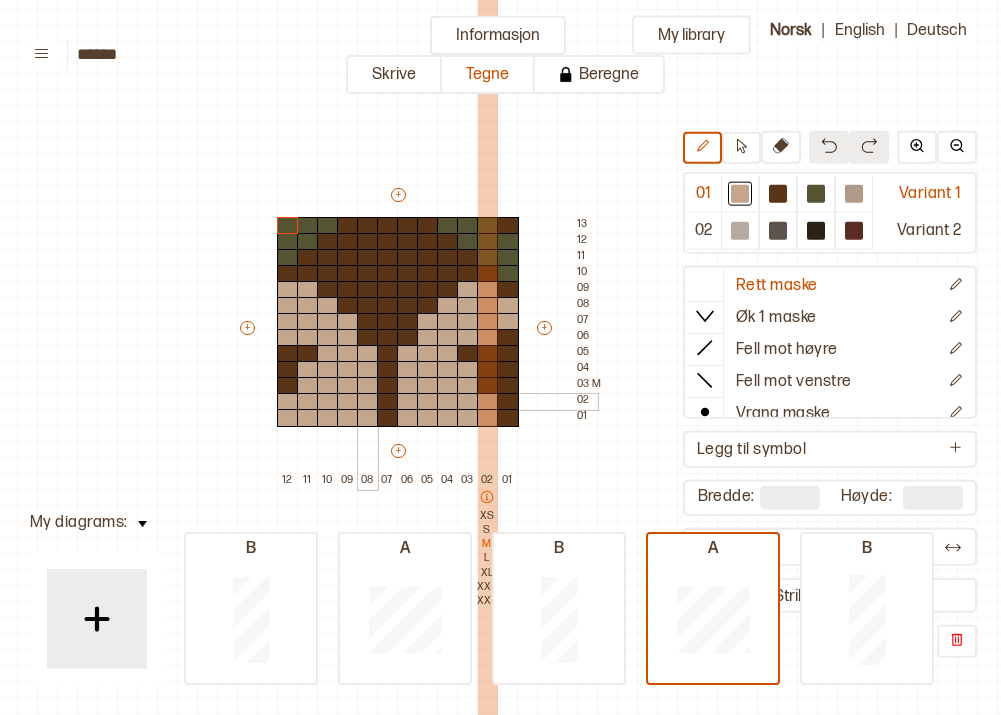 scroll, scrollTop: 70, scrollLeft: 108, axis: both 